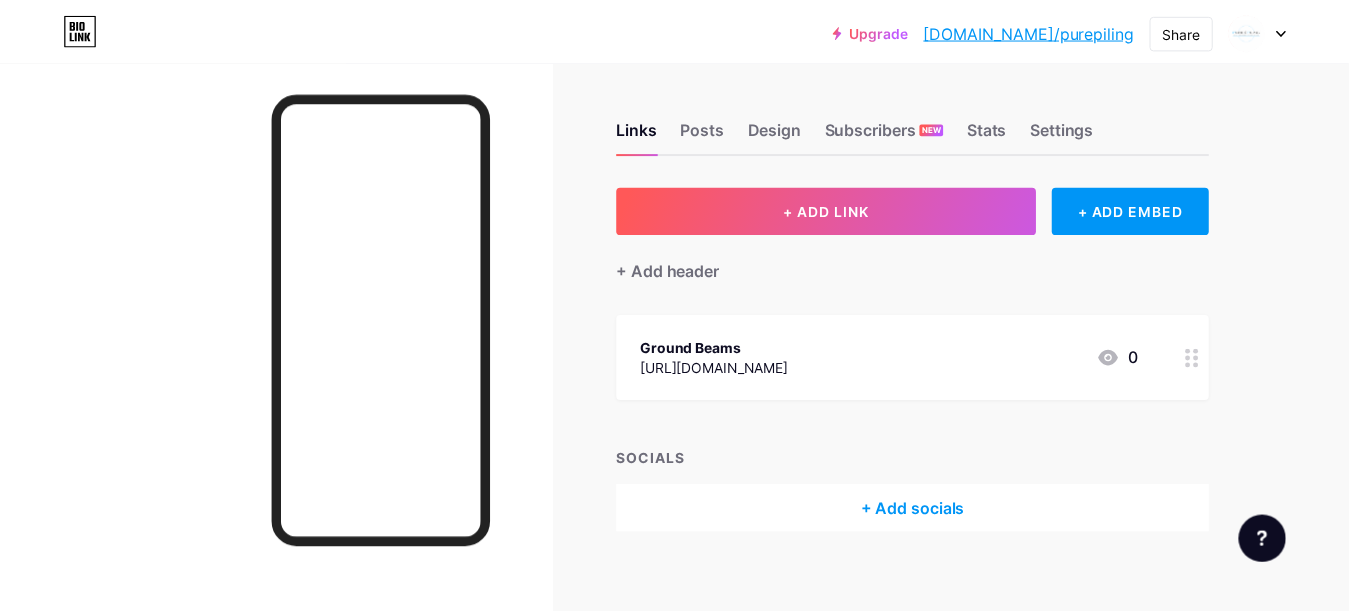 scroll, scrollTop: 0, scrollLeft: 0, axis: both 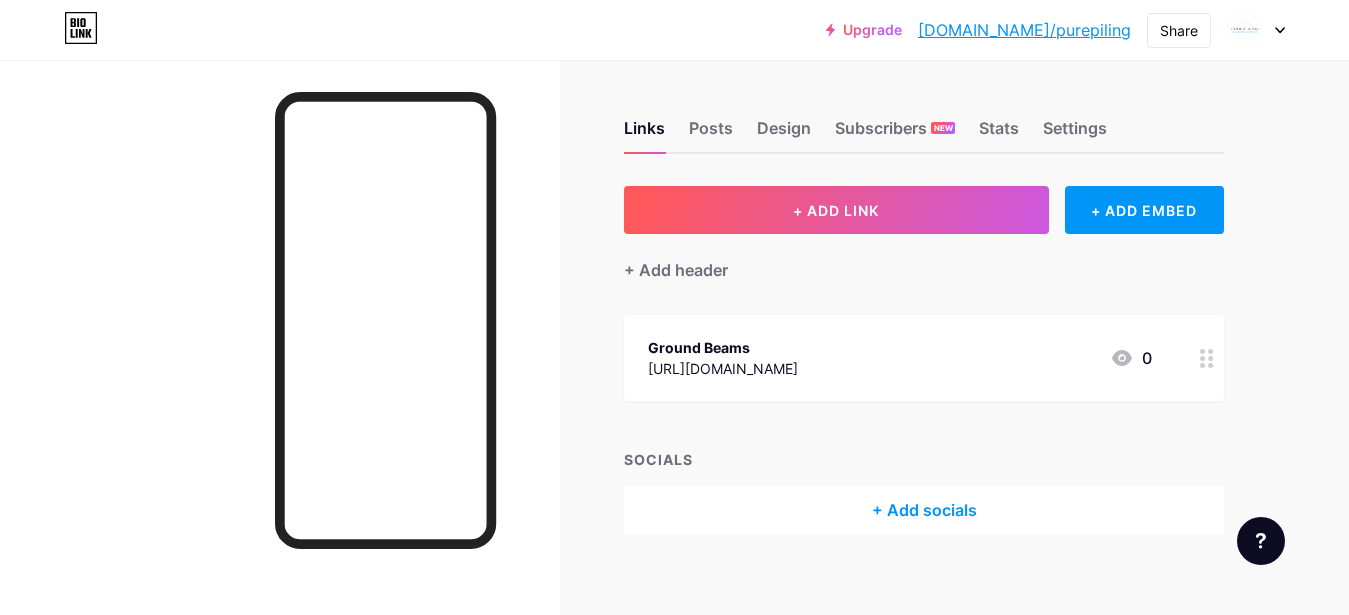 click at bounding box center (1256, 30) 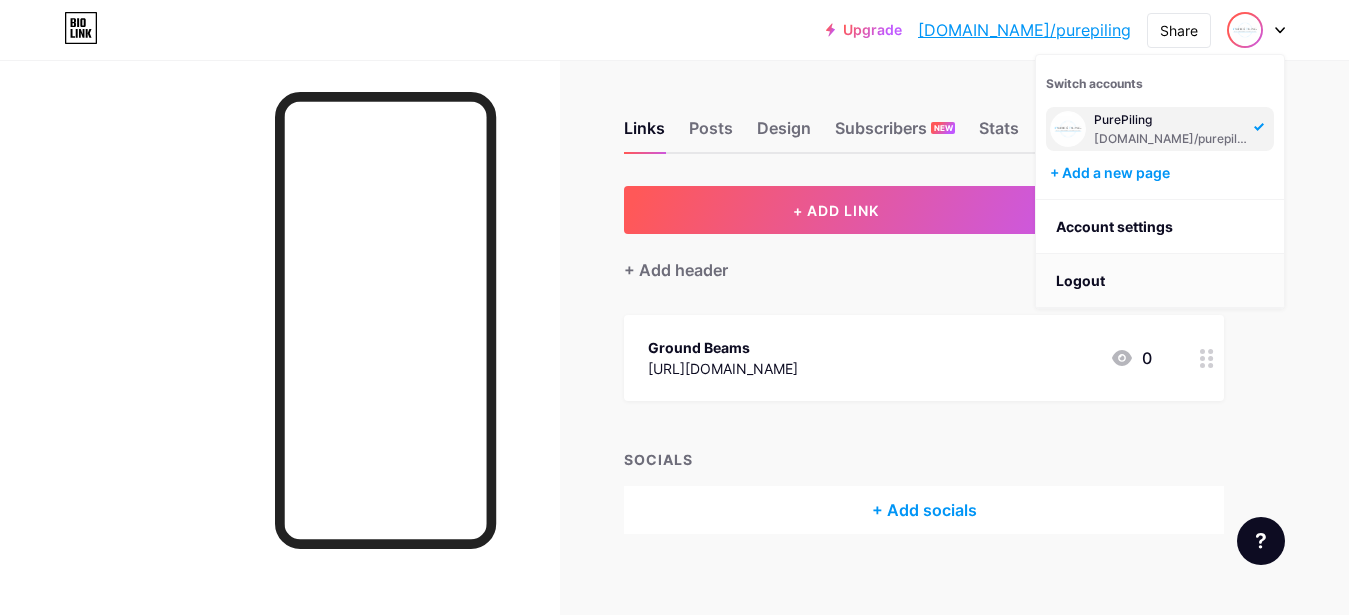 click on "Logout" at bounding box center [1160, 281] 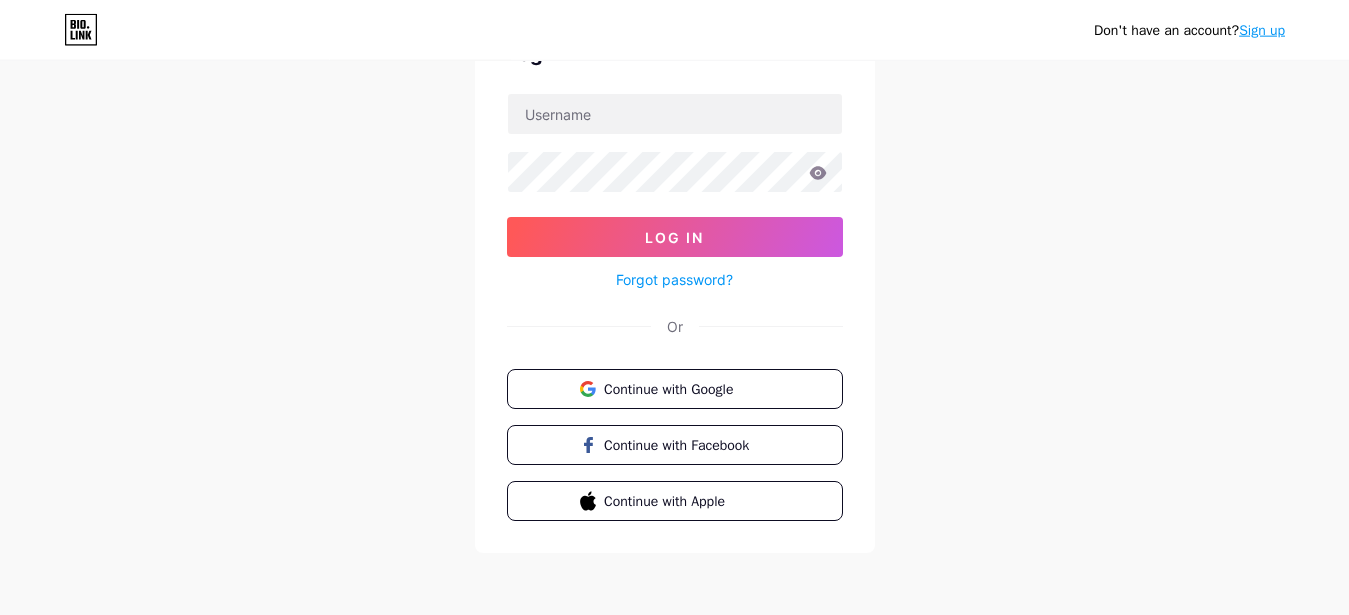 scroll, scrollTop: 122, scrollLeft: 0, axis: vertical 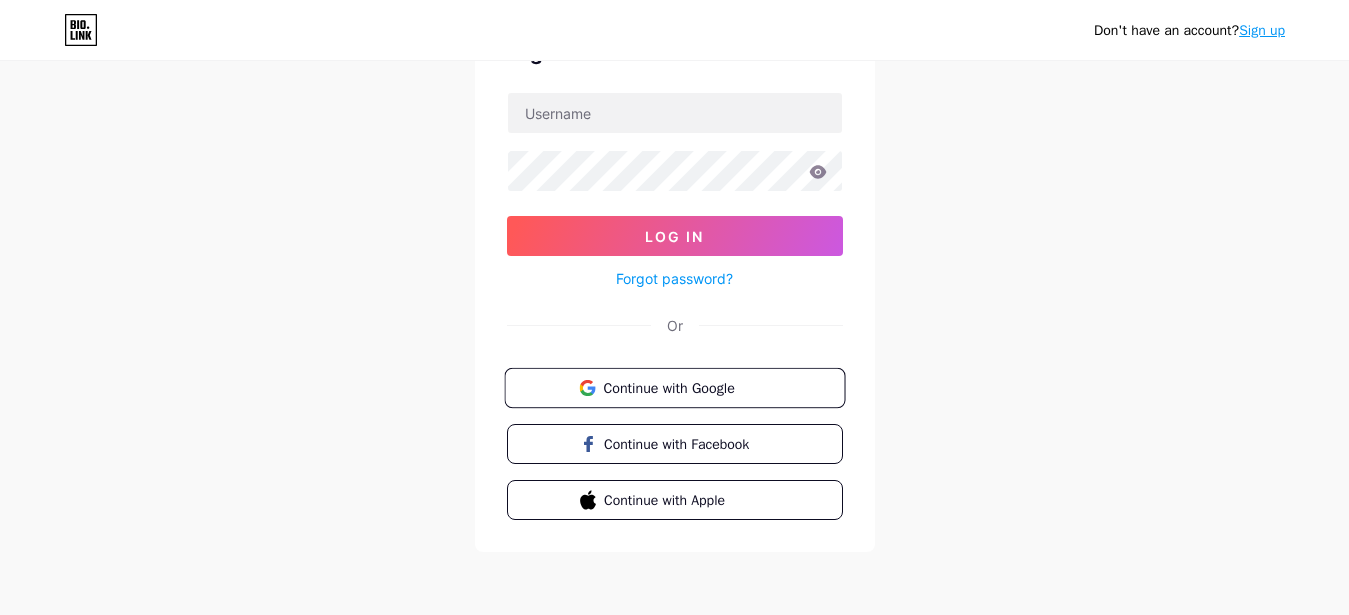 click on "Continue with Google" at bounding box center (686, 387) 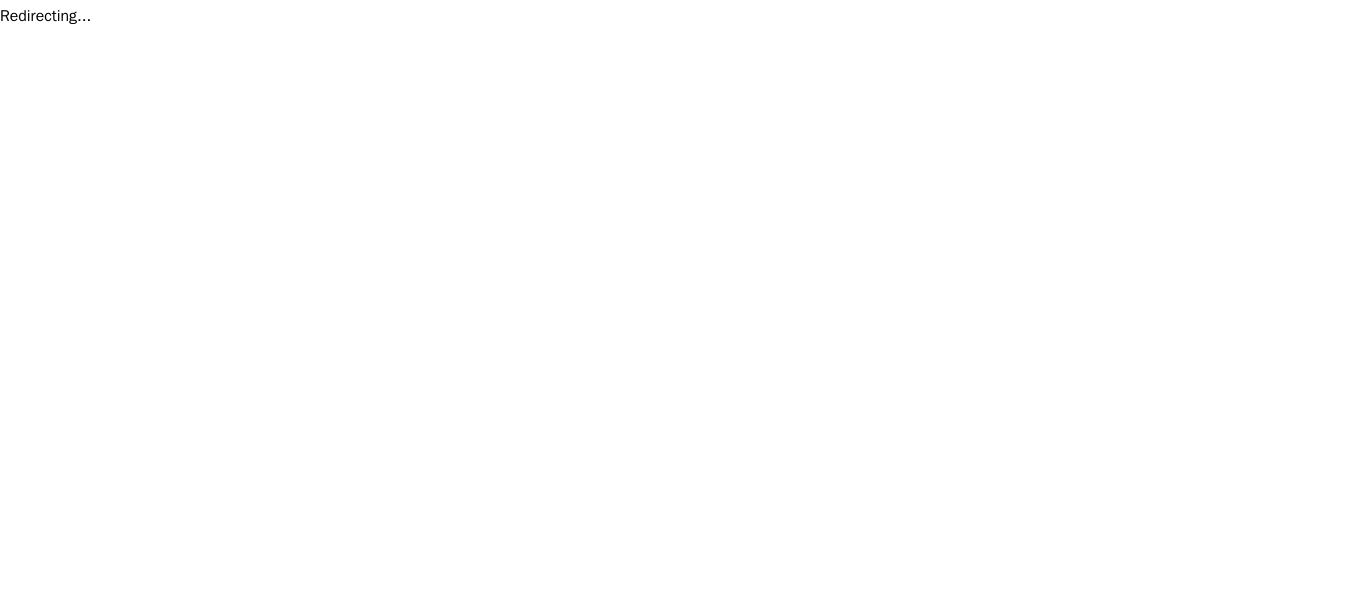 scroll, scrollTop: 0, scrollLeft: 0, axis: both 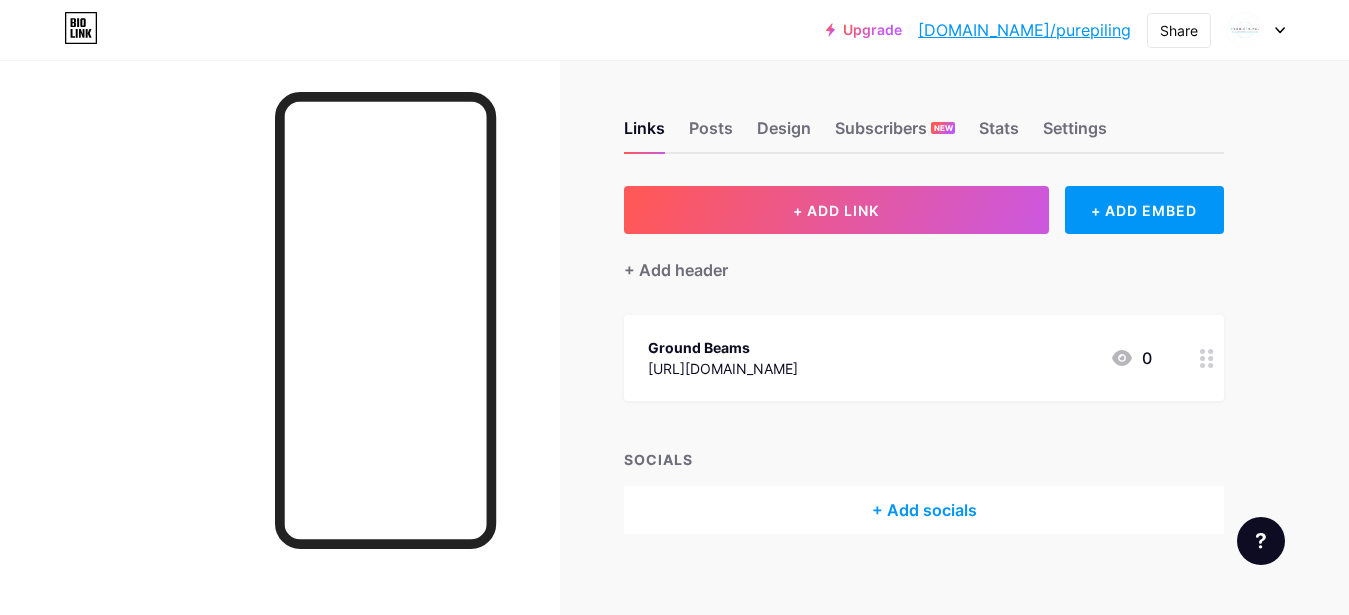click at bounding box center (1256, 30) 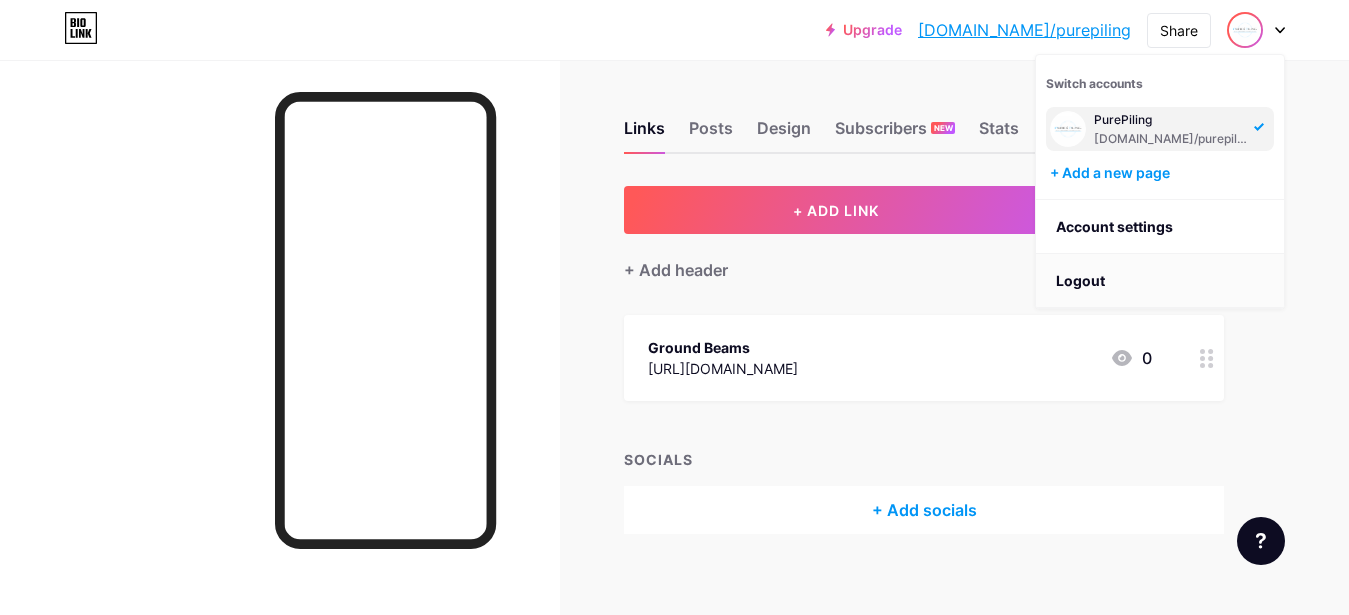 click on "Logout" at bounding box center (1160, 281) 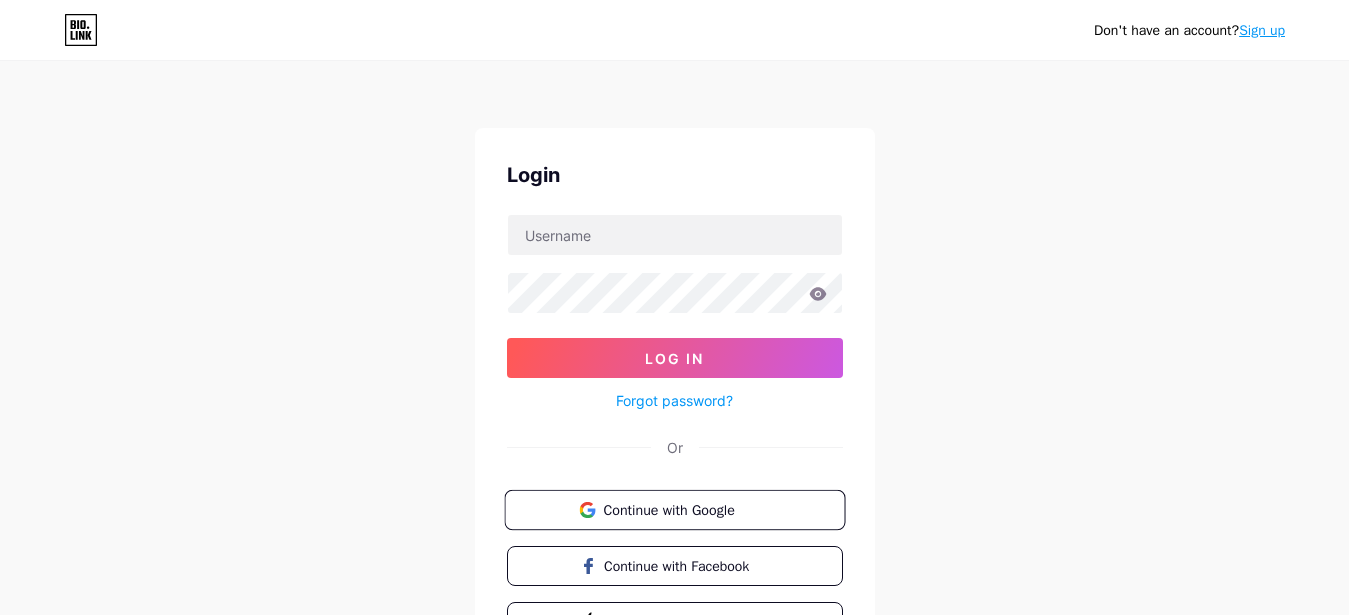 click on "Continue with Google" at bounding box center [686, 509] 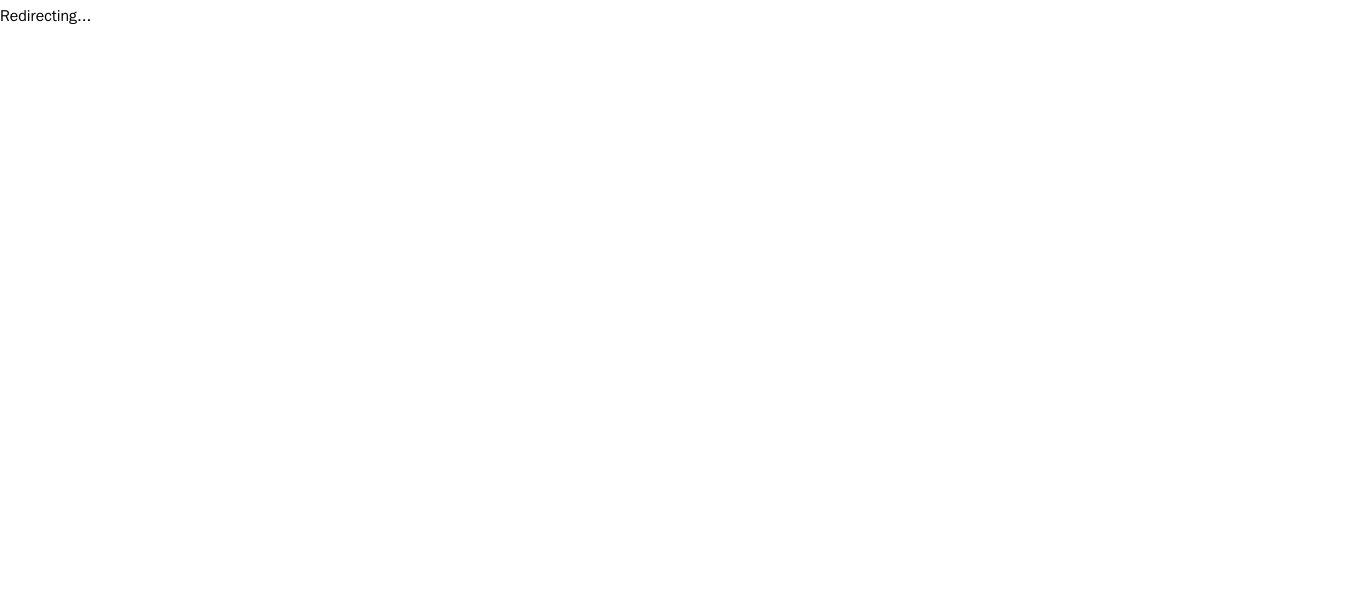 scroll, scrollTop: 0, scrollLeft: 0, axis: both 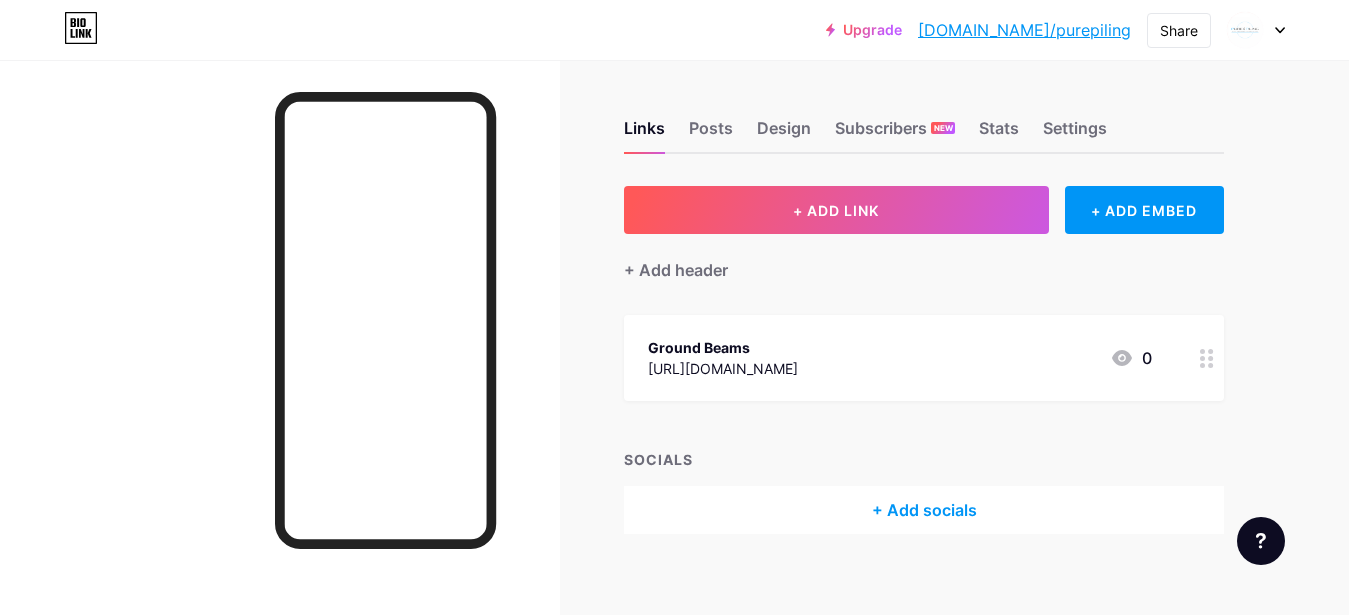 click at bounding box center (1256, 30) 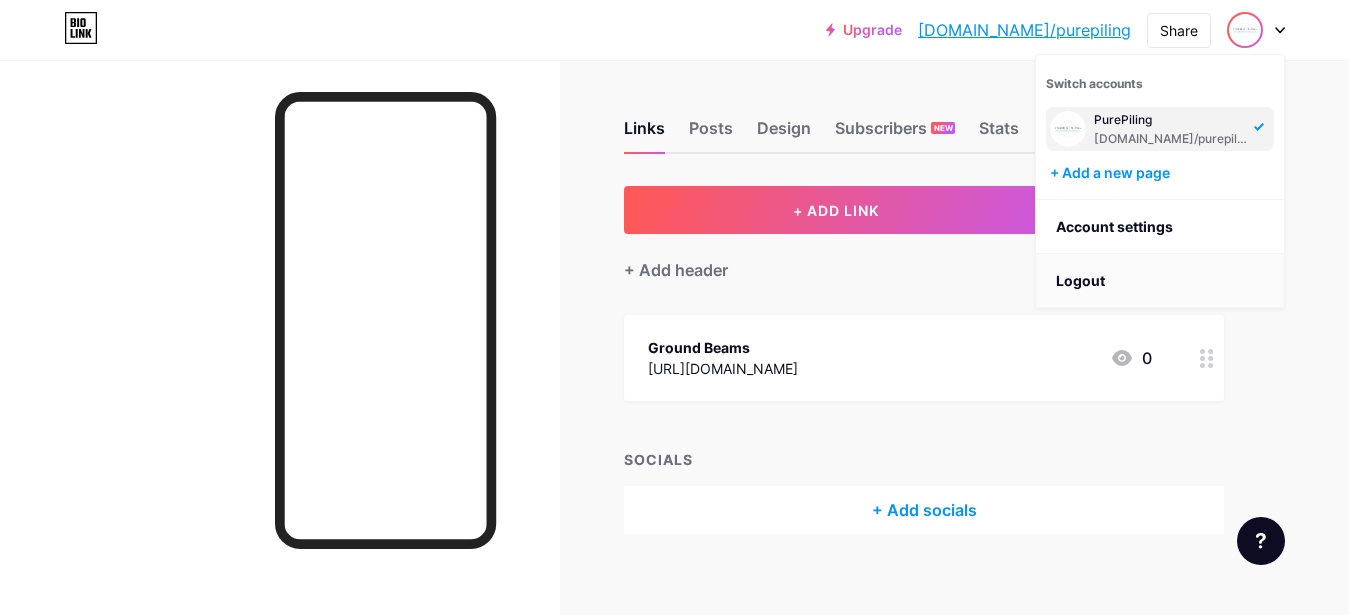 click on "Logout" at bounding box center (1160, 281) 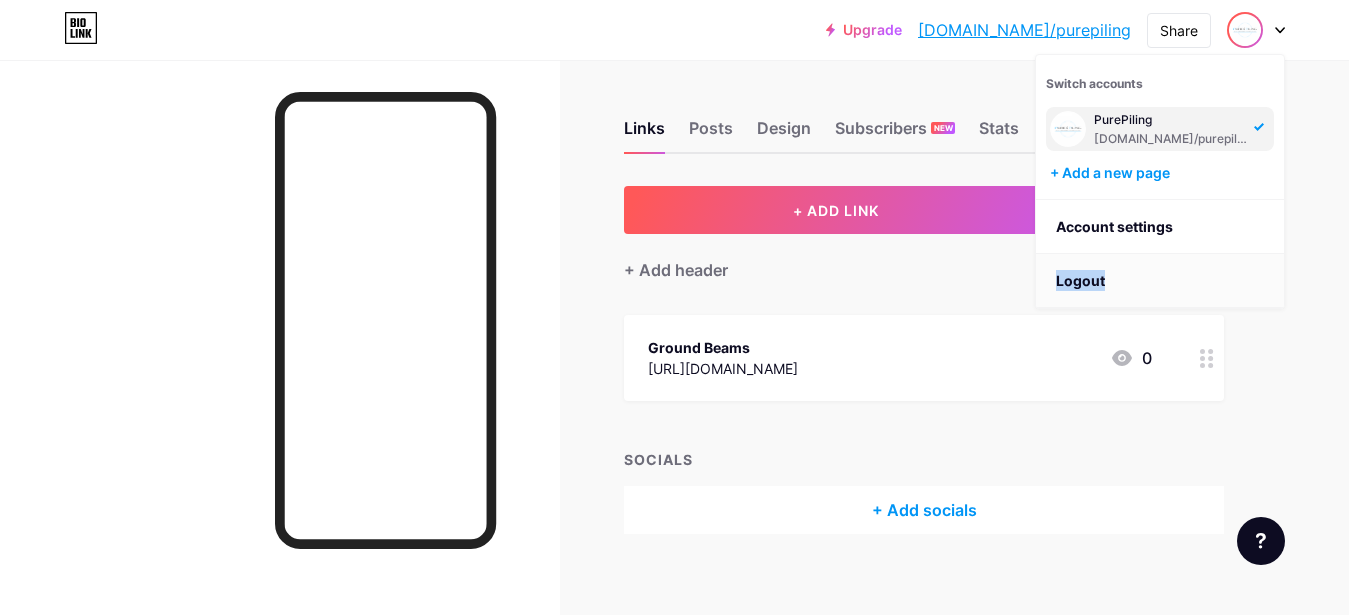 click on "Logout" at bounding box center (1160, 281) 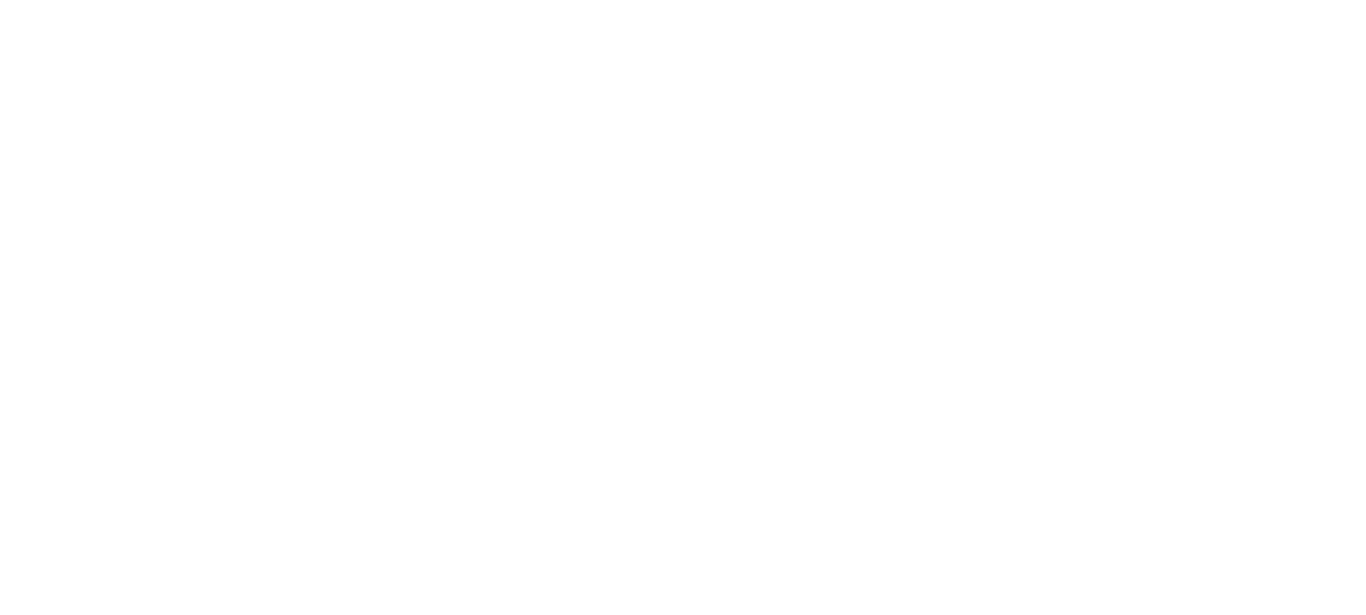 click at bounding box center [683, 0] 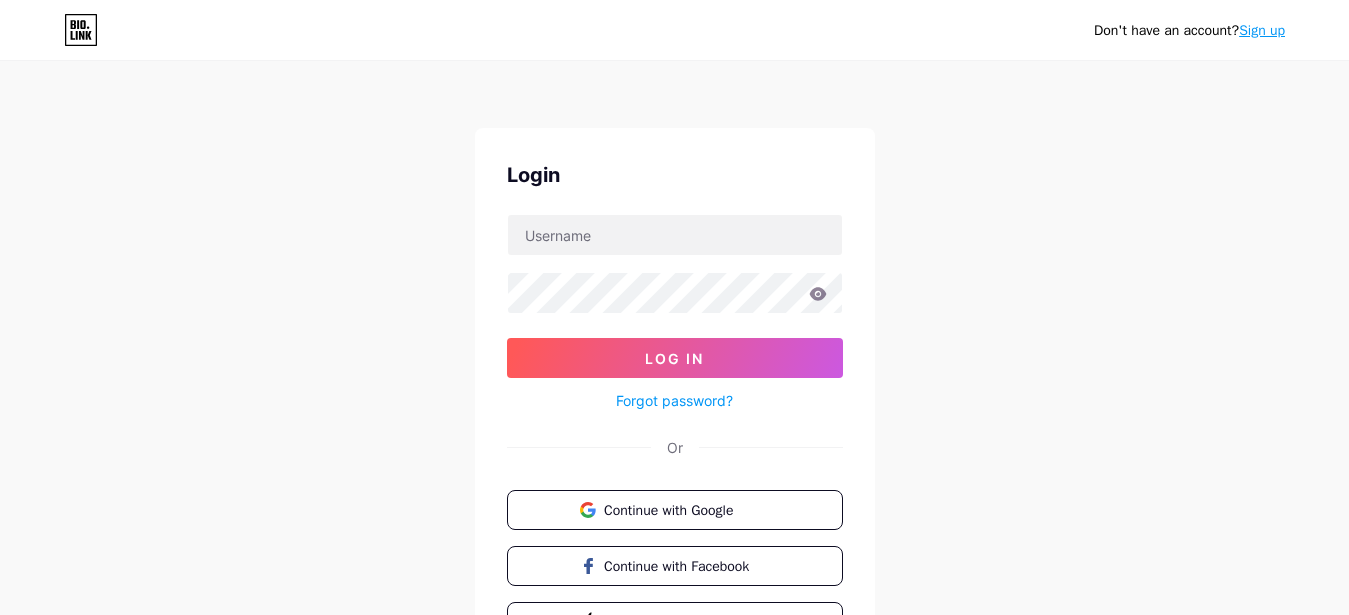 click on "Don't have an account?  Sign up   Login                   Log In
Forgot password?
Or       Continue with Google     Continue with Facebook
Continue with Apple" at bounding box center [674, 369] 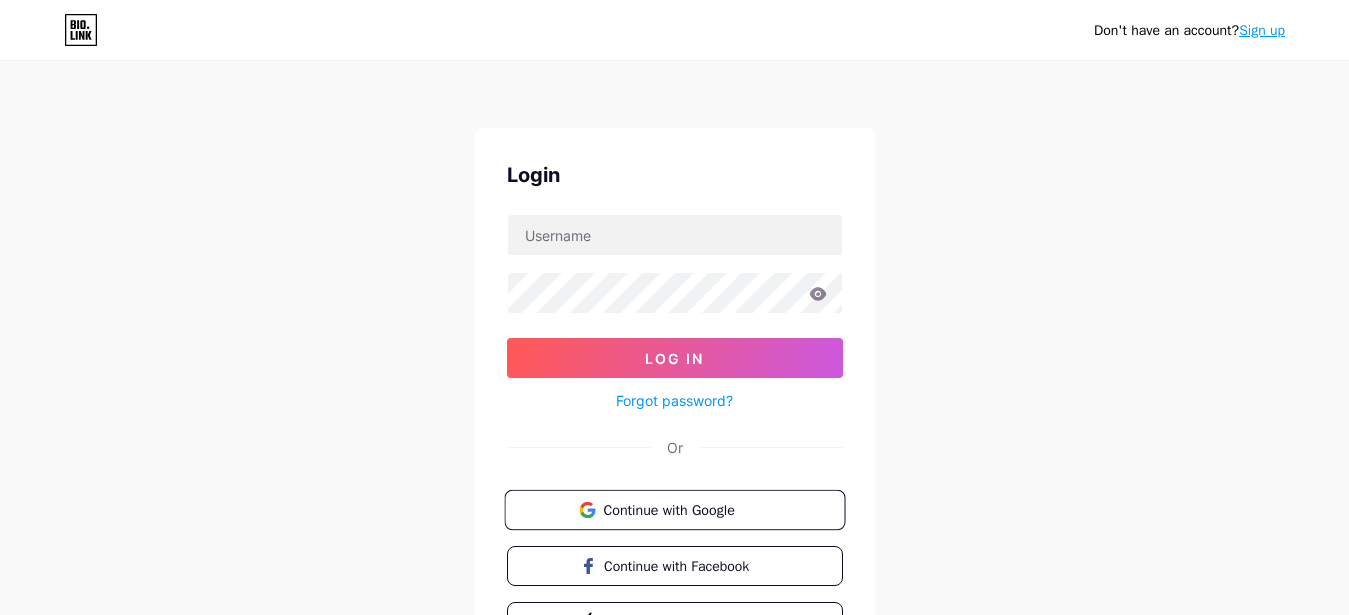click on "Continue with Google" at bounding box center [686, 509] 